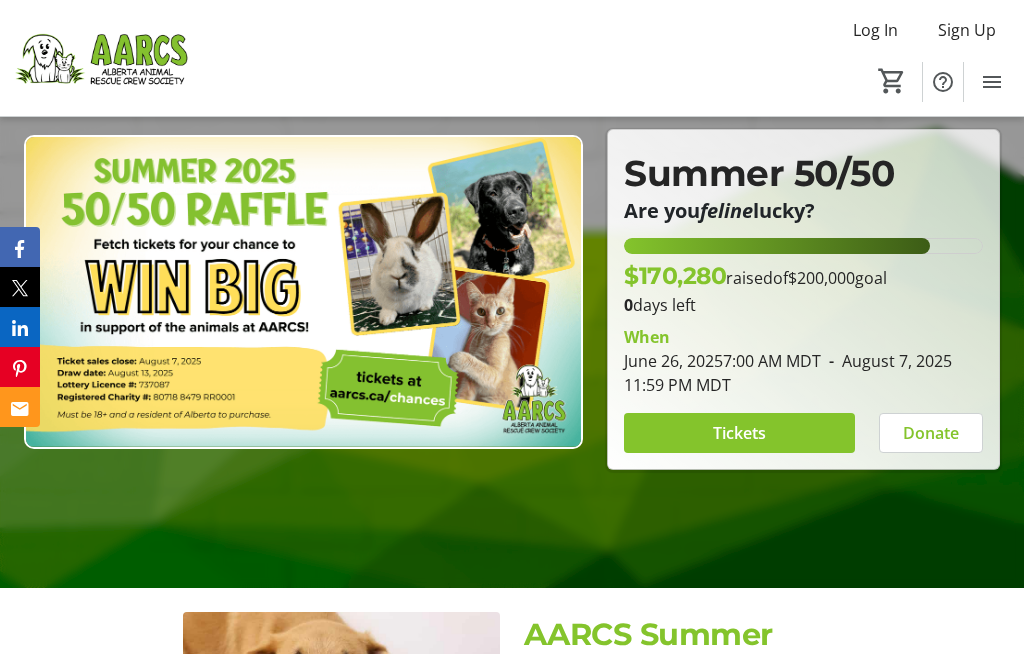 scroll, scrollTop: 197, scrollLeft: 0, axis: vertical 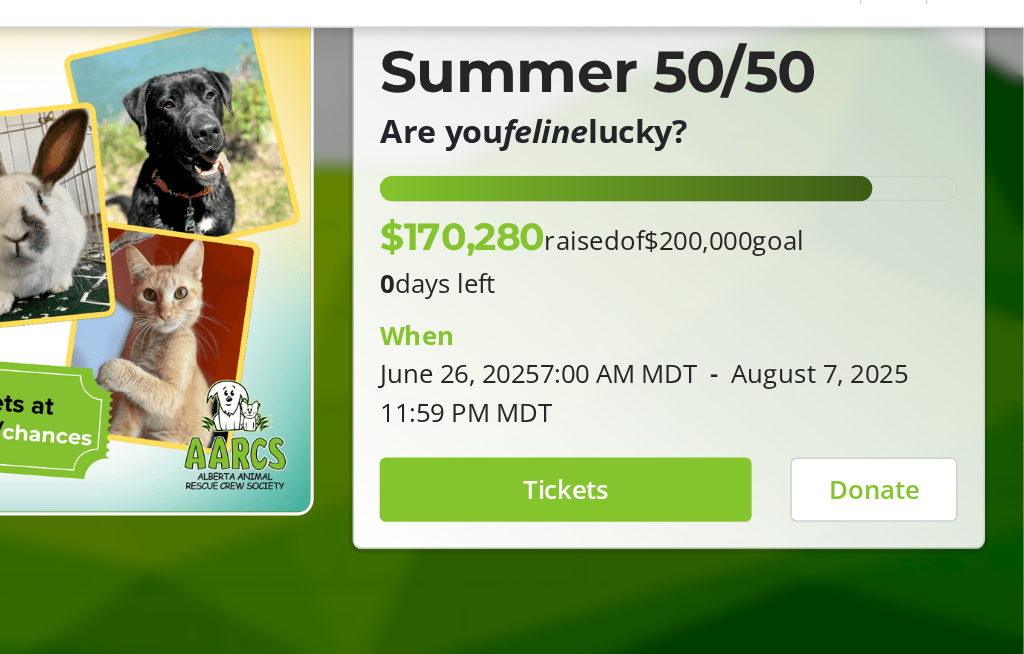 click at bounding box center (739, 404) 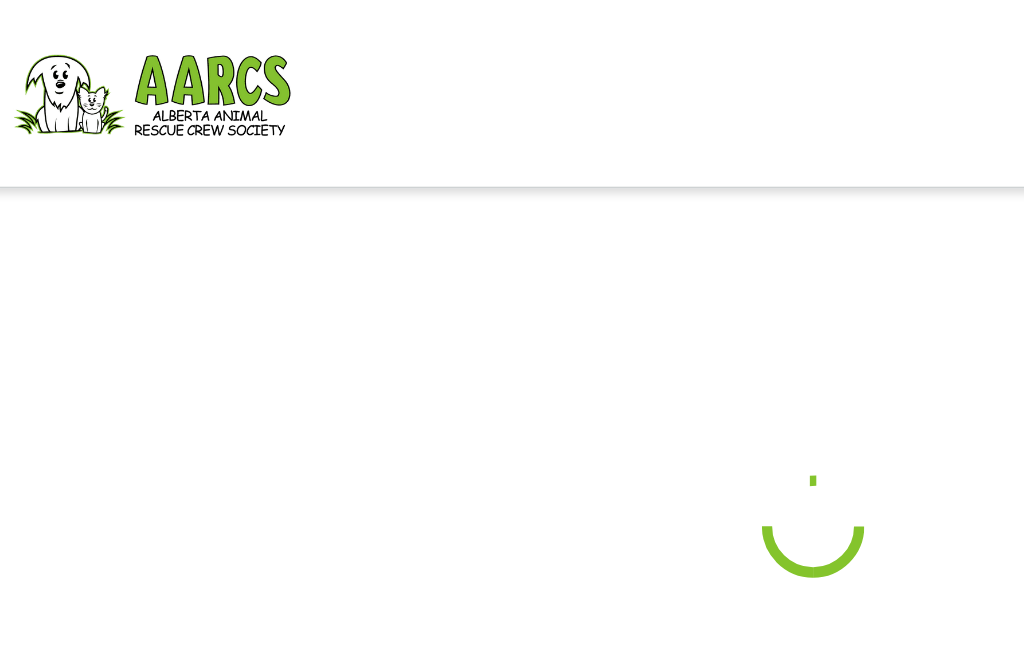 scroll, scrollTop: 0, scrollLeft: 0, axis: both 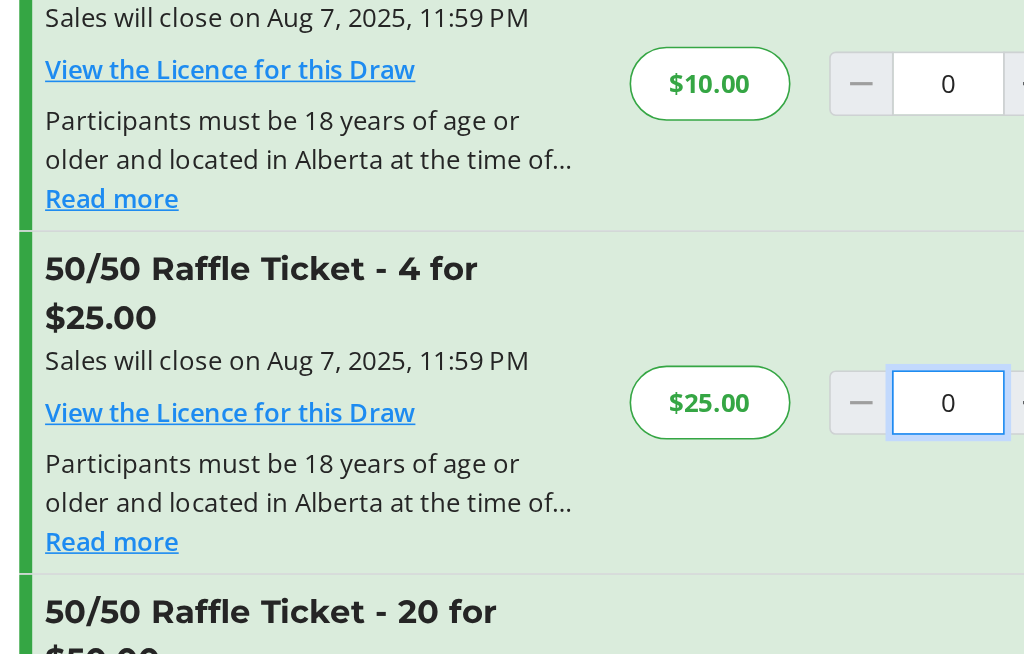 click on "0" at bounding box center (589, 257) 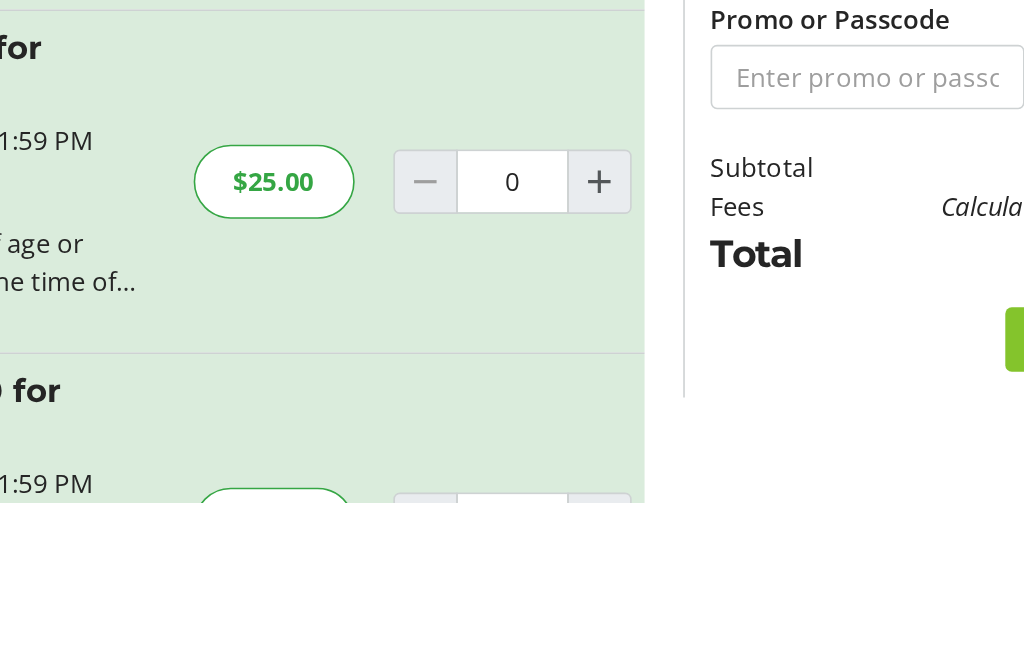 click 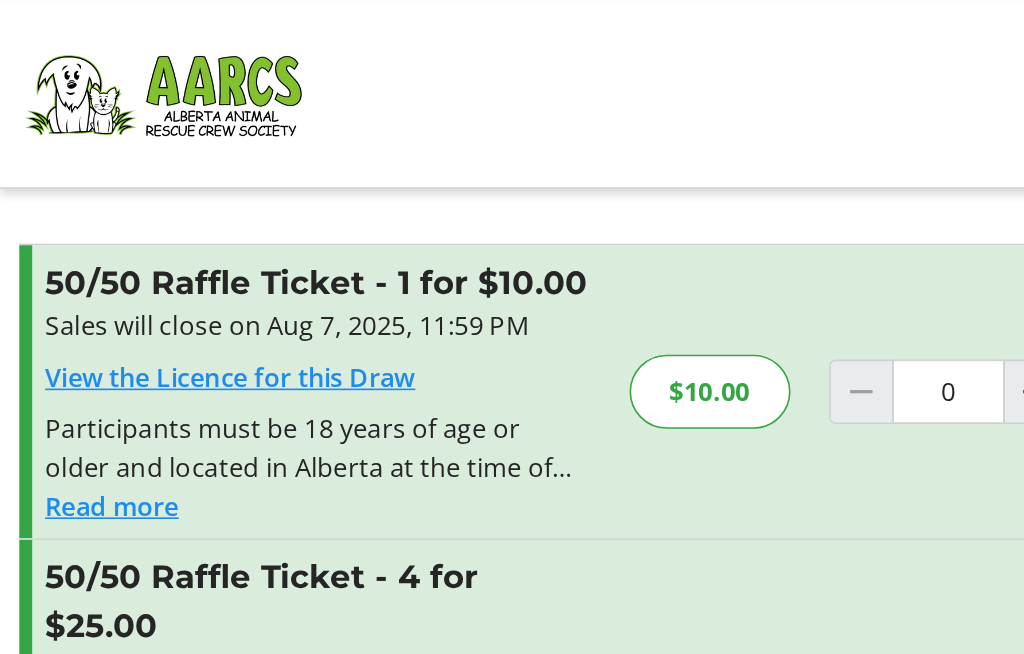 scroll, scrollTop: 0, scrollLeft: 0, axis: both 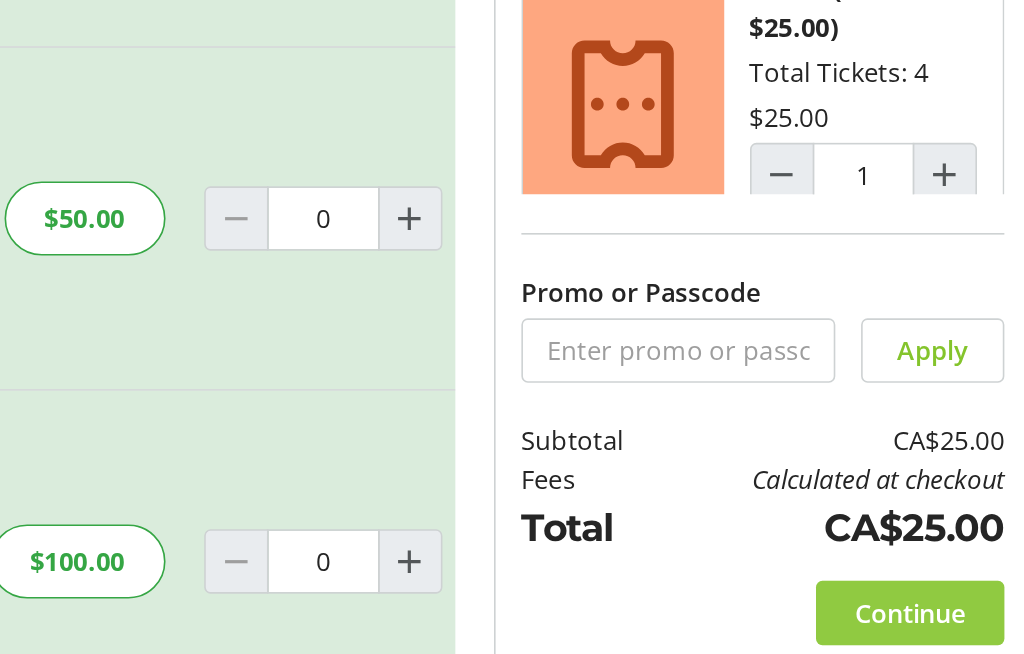 click on "Continue" 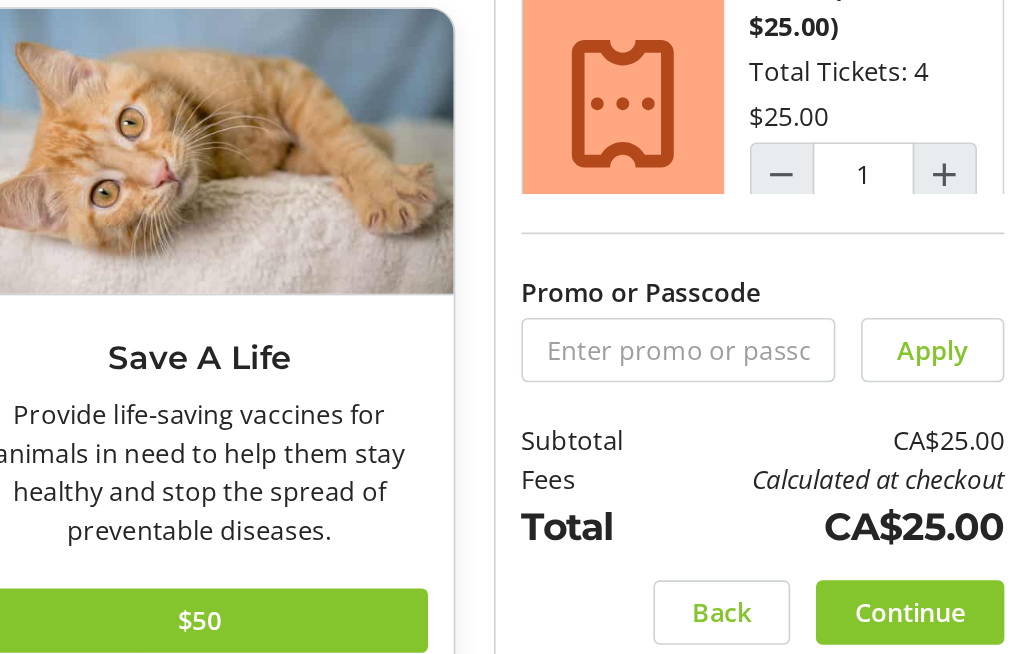 scroll, scrollTop: 447, scrollLeft: 0, axis: vertical 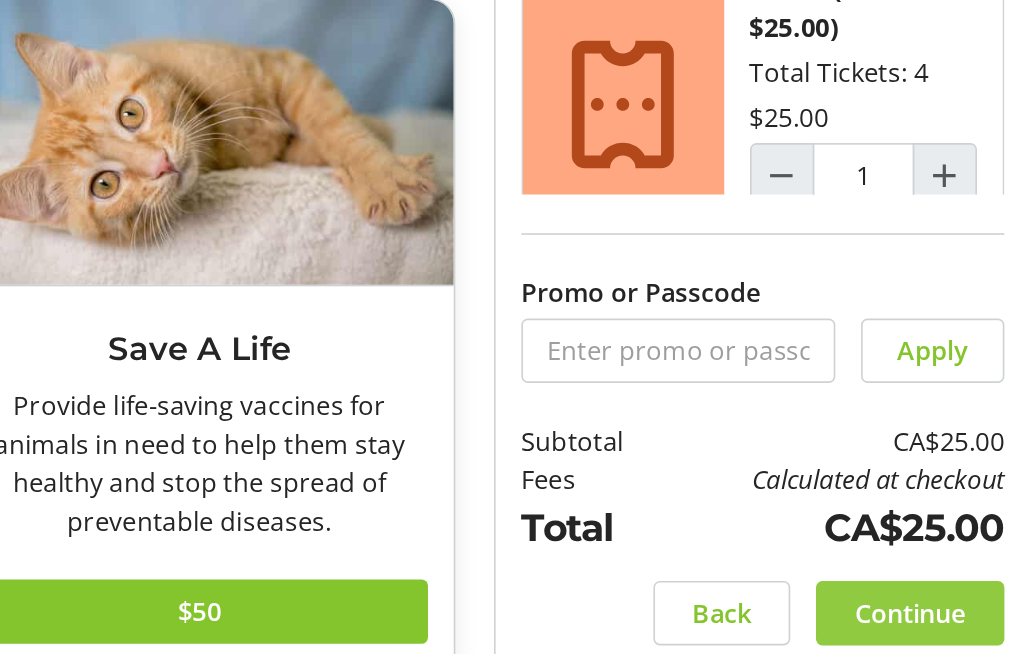 click on "Continue" 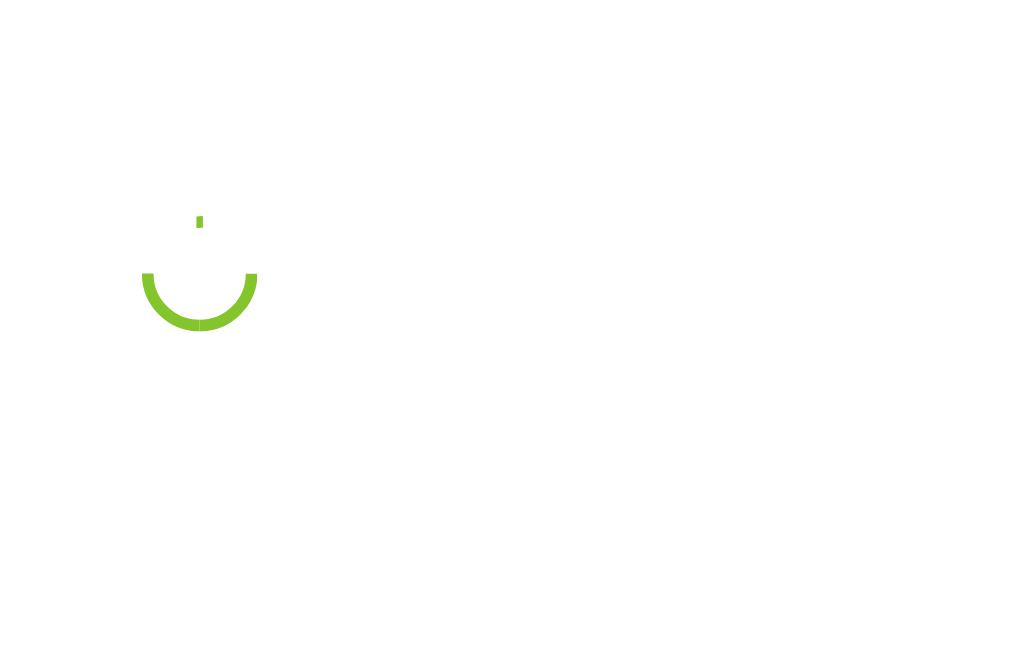 scroll, scrollTop: 69, scrollLeft: 0, axis: vertical 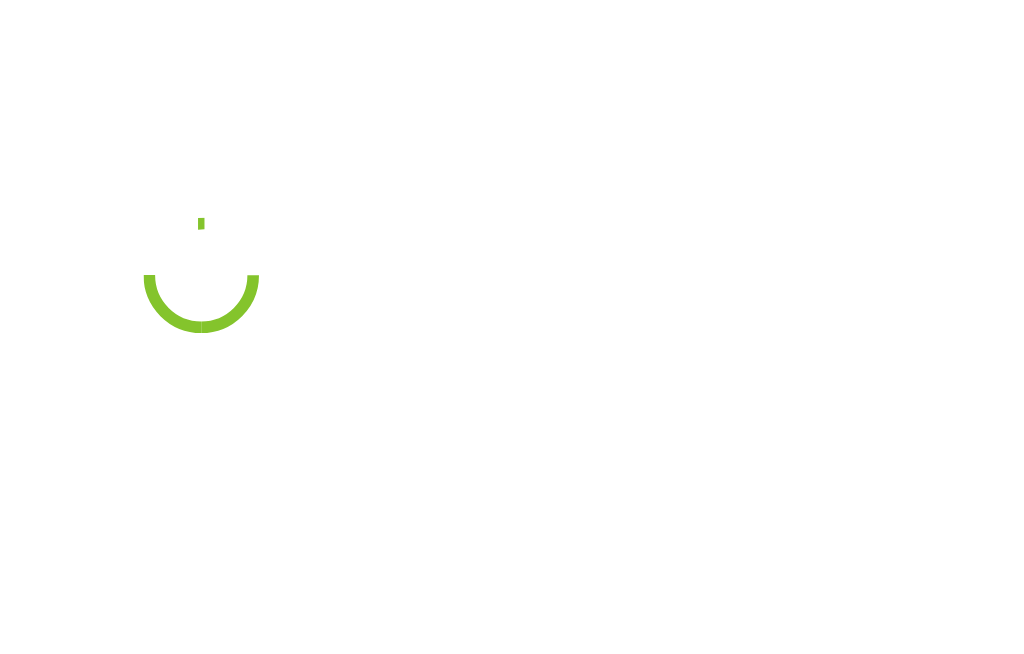 select on "CA" 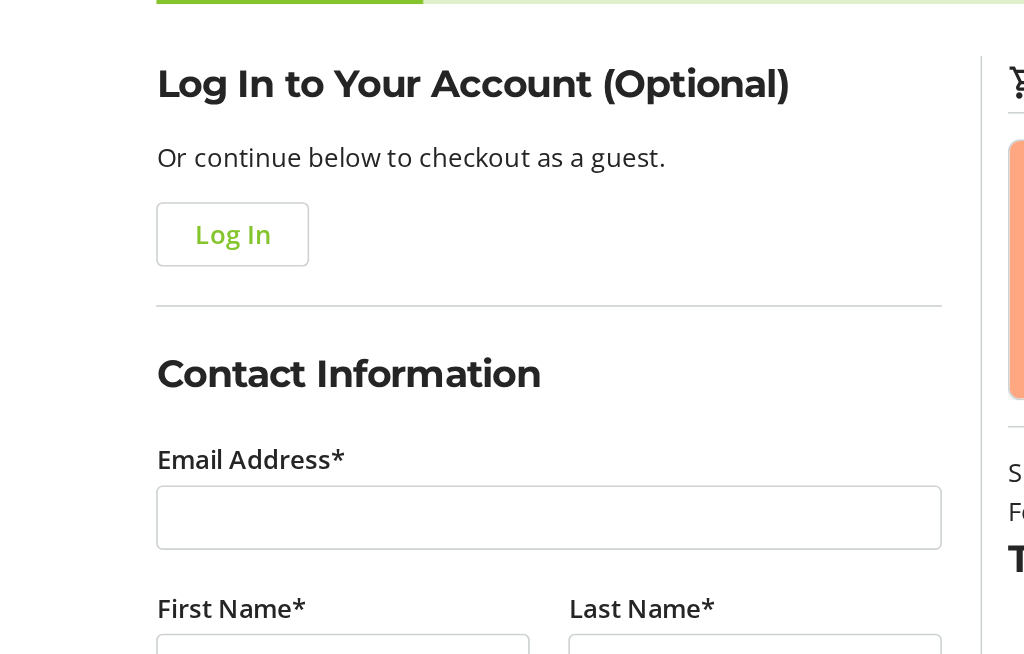 scroll, scrollTop: 21, scrollLeft: 0, axis: vertical 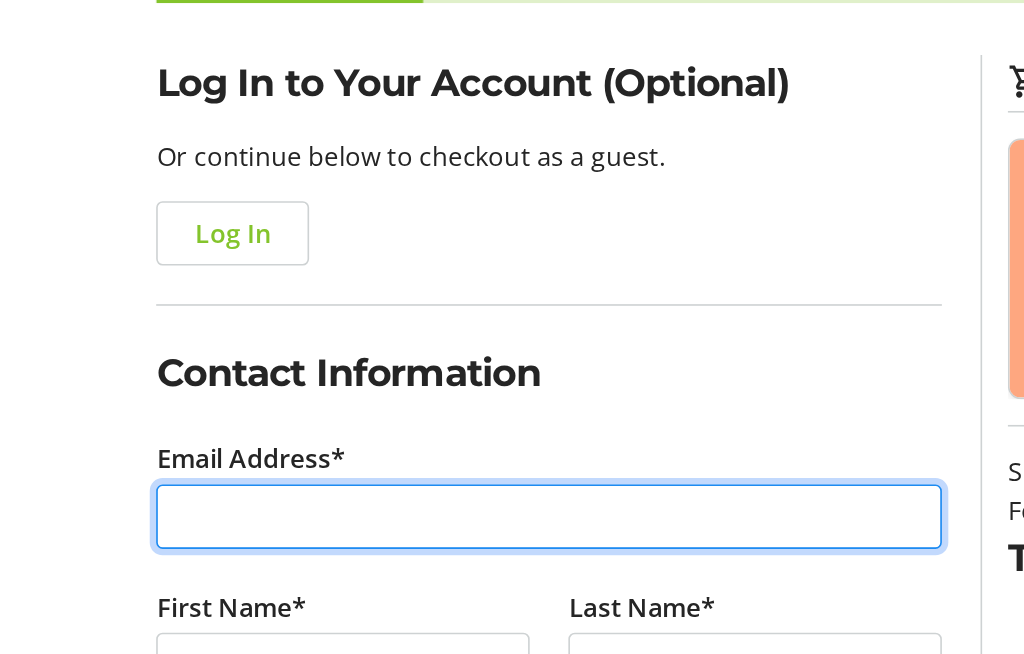 click on "Email Address*" at bounding box center [341, 526] 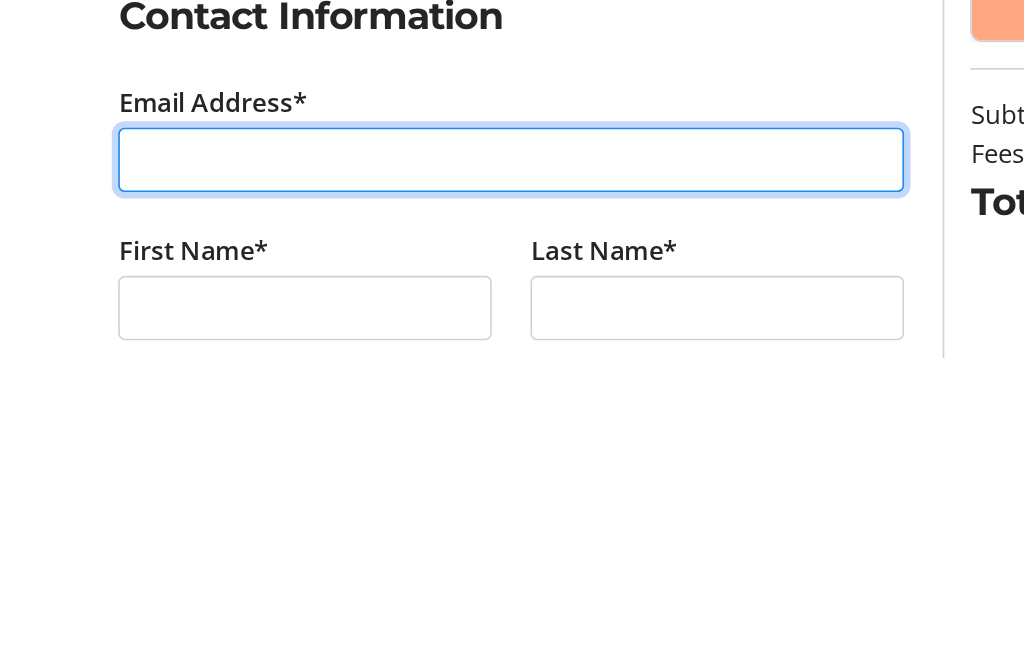 type on "[EMAIL]" 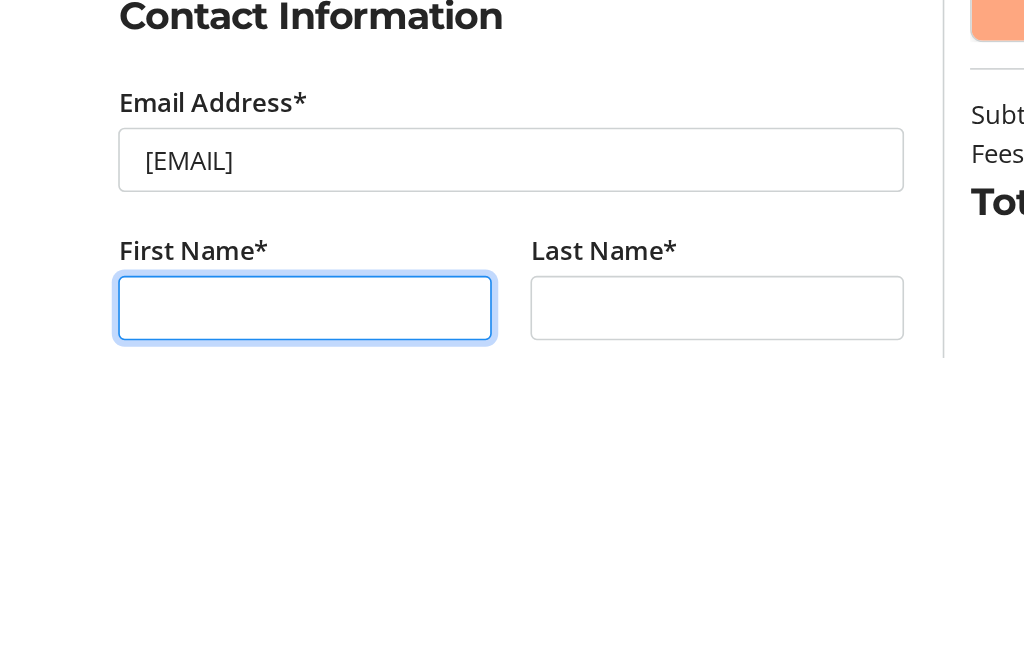 scroll, scrollTop: 81, scrollLeft: 0, axis: vertical 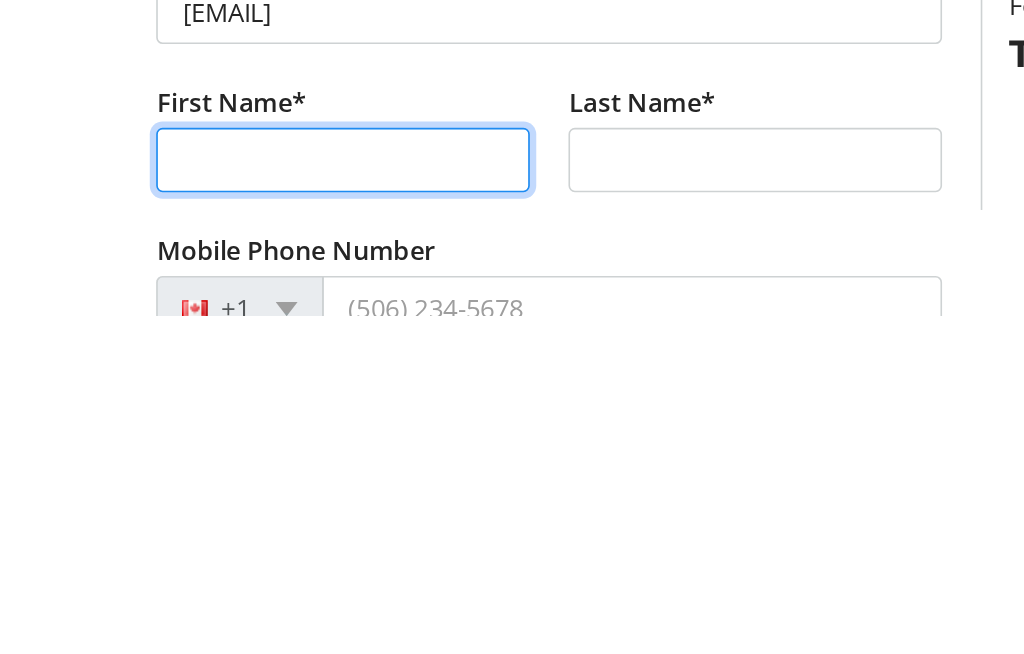 type on "[NAME]" 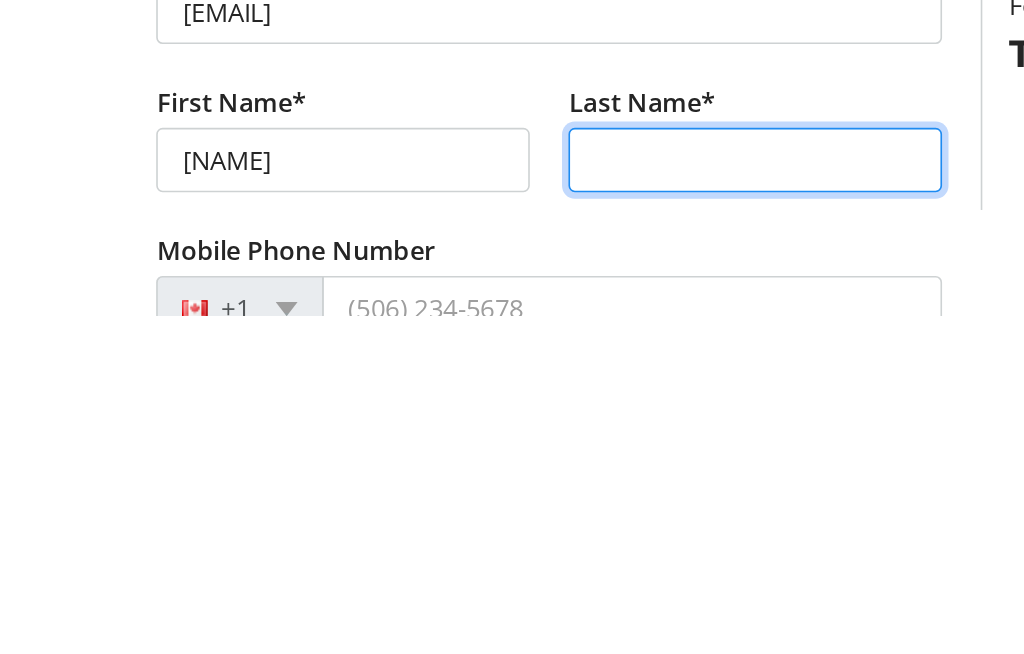 type on "[LAST]" 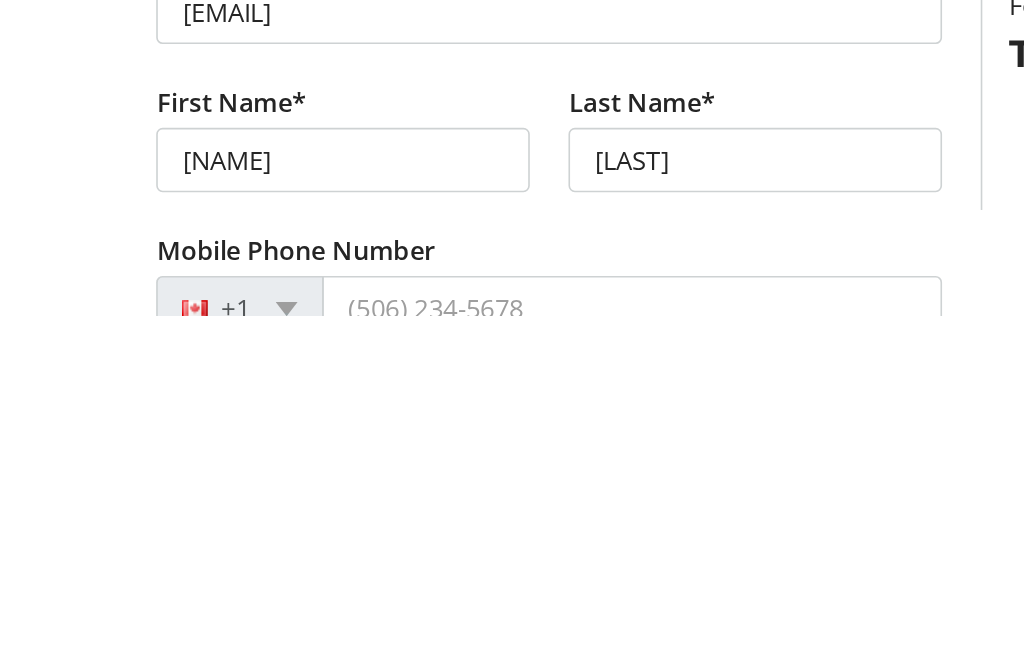 scroll, scrollTop: 335, scrollLeft: 0, axis: vertical 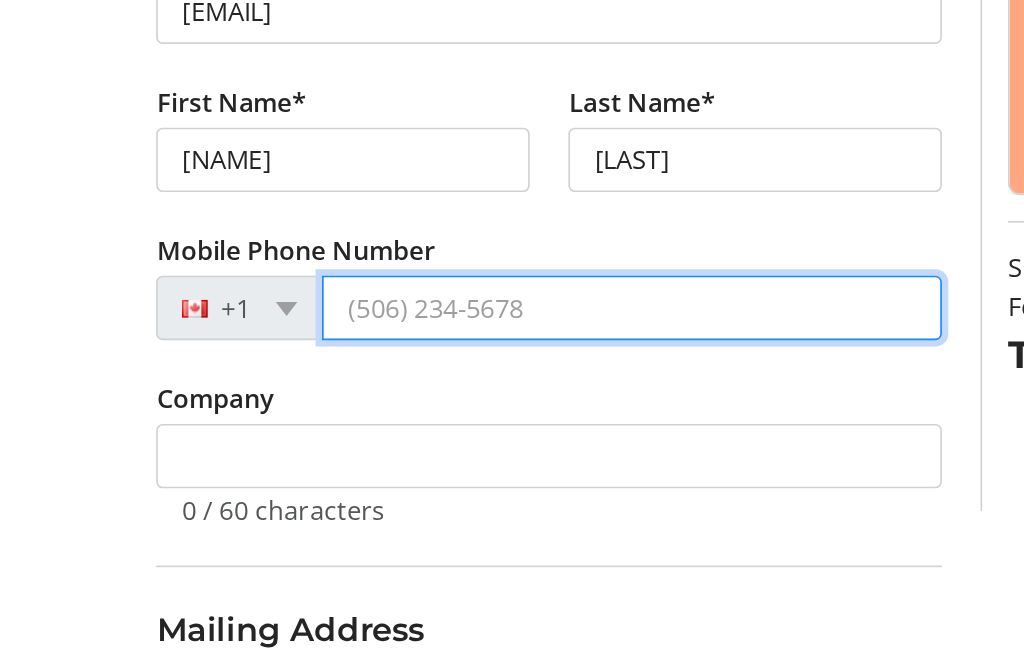 click on "Mobile Phone Number" at bounding box center (392, 396) 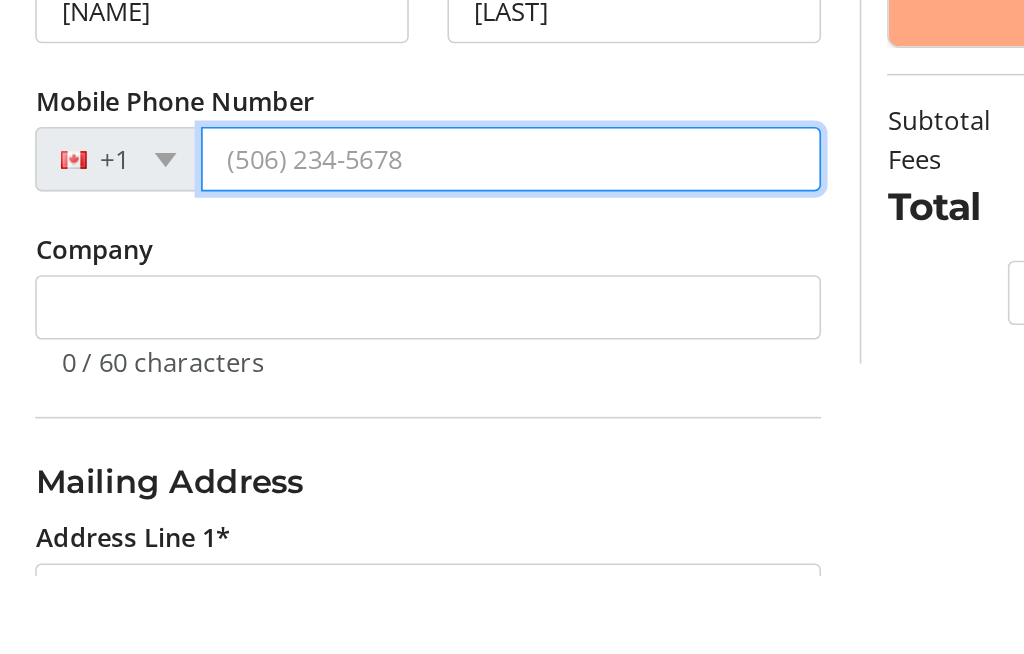 type on "[PHONE]" 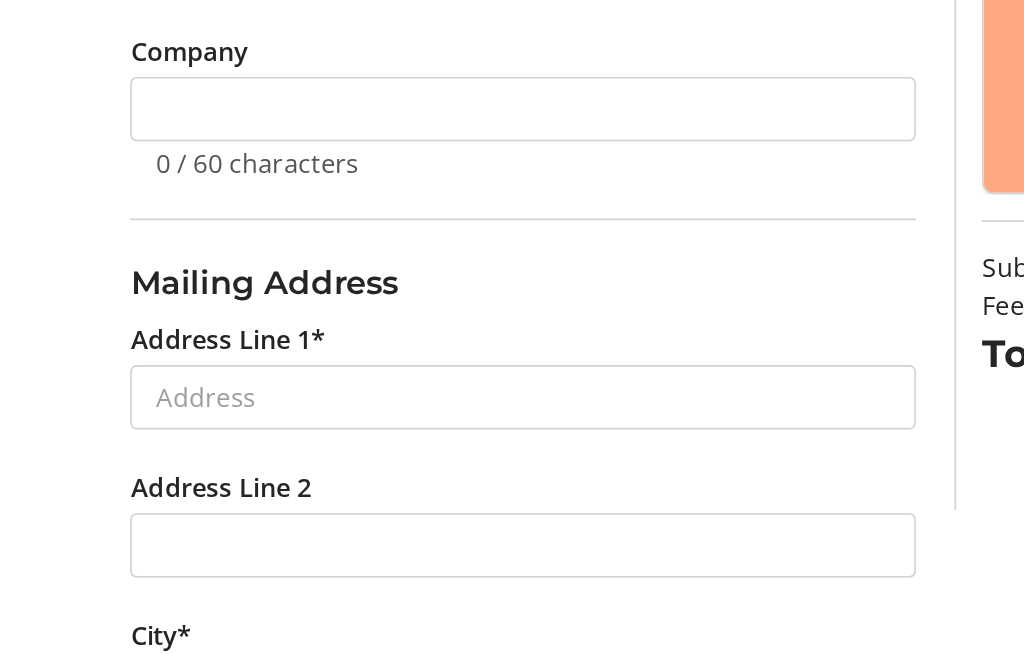 scroll, scrollTop: 551, scrollLeft: 0, axis: vertical 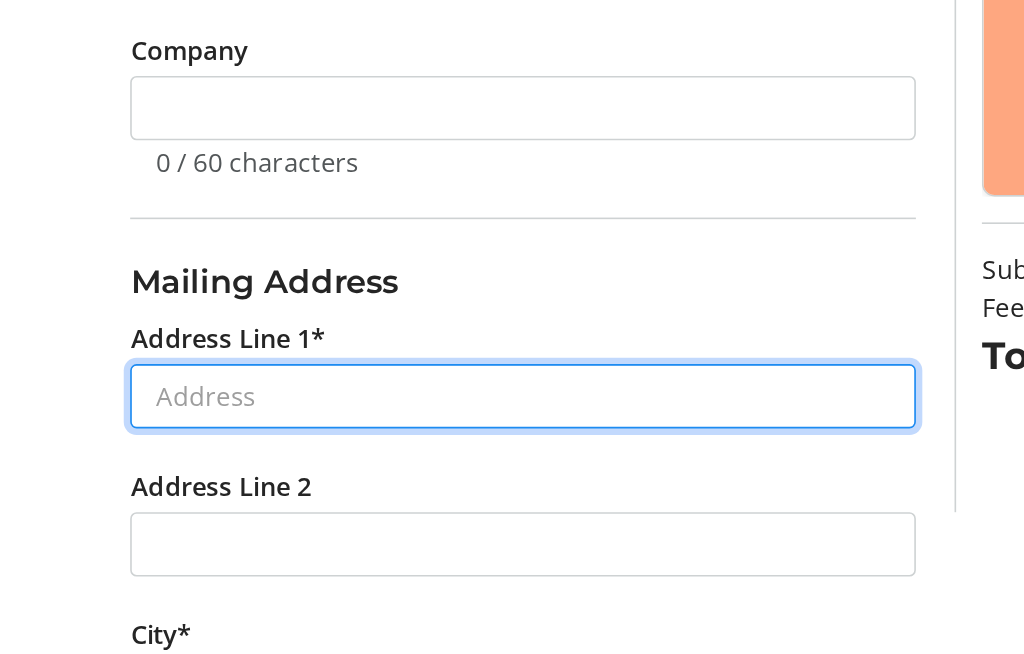 click on "Address Line 1*" at bounding box center (341, 451) 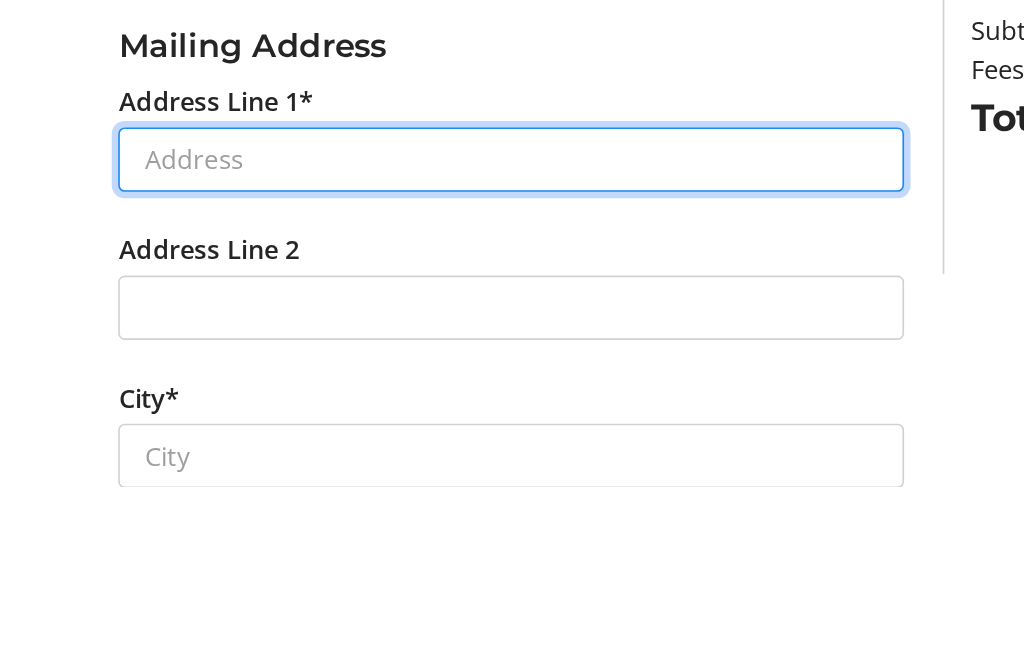 type on "[NUMBER]-[NUMBER] [STREET] [DIRECTION]" 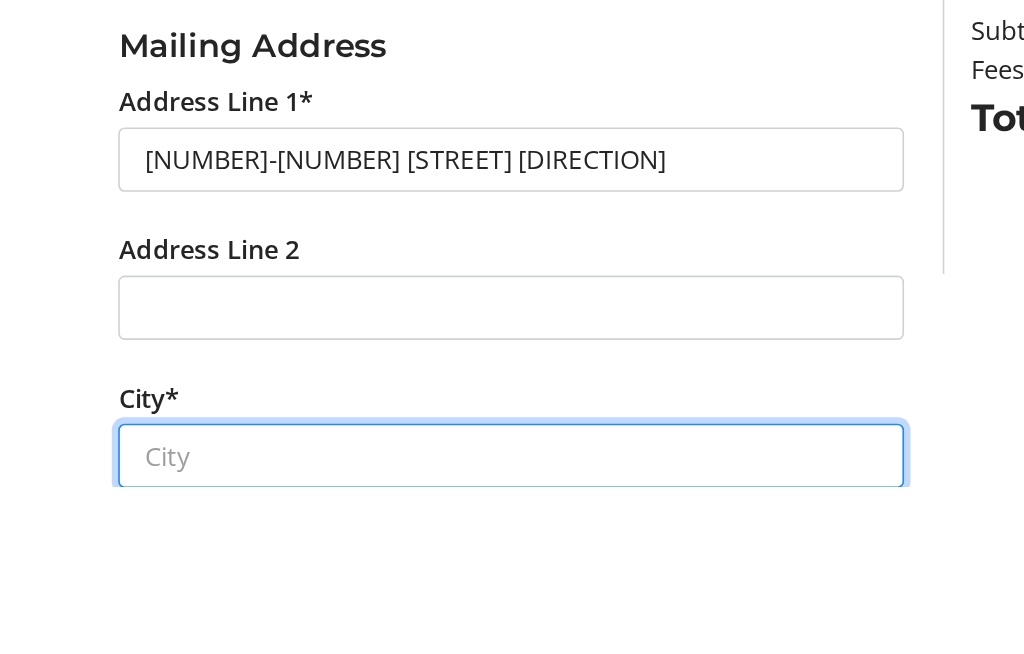 type on "Calgary" 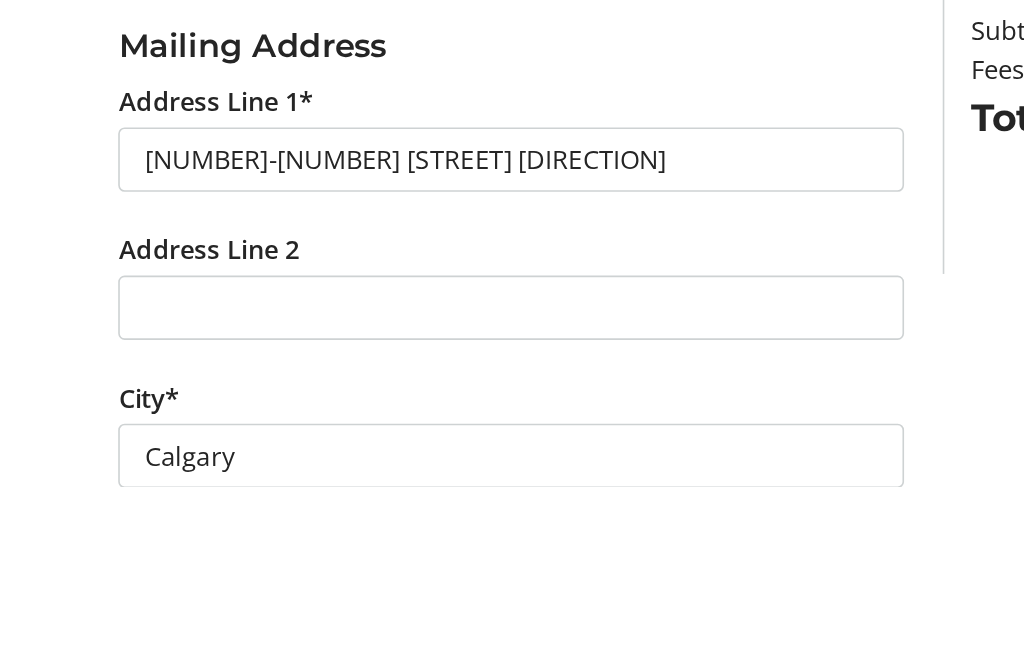 select on "AB" 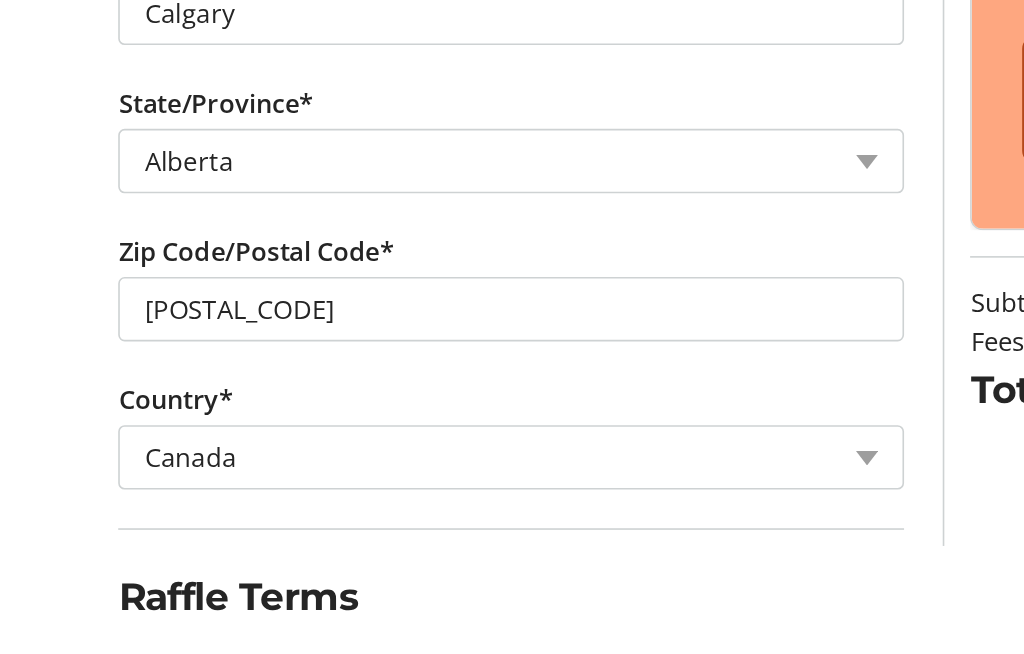 scroll, scrollTop: 999, scrollLeft: 0, axis: vertical 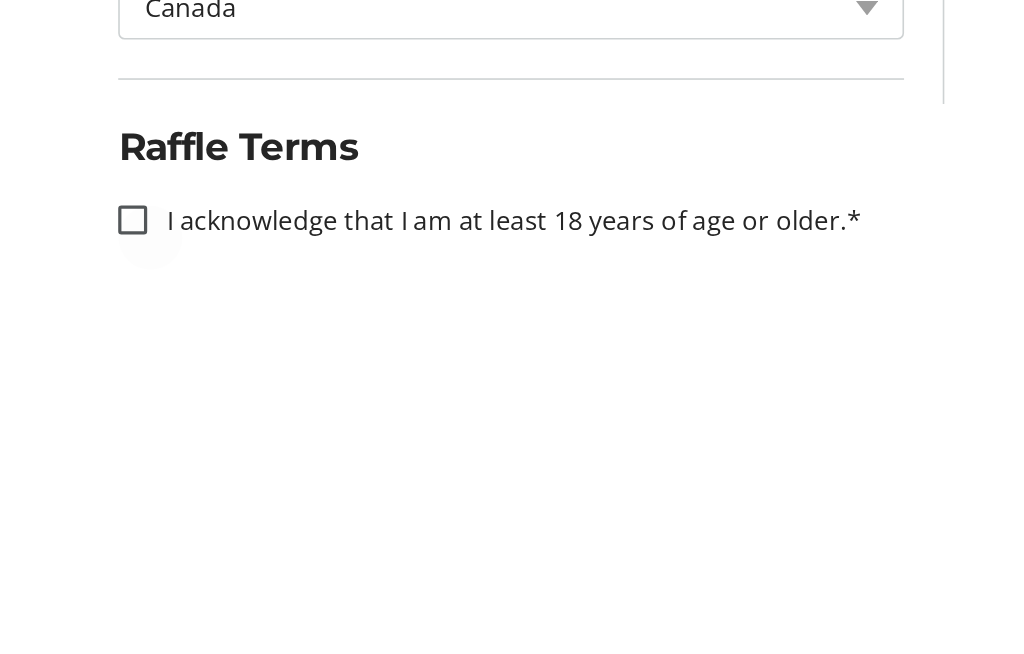 click on "I acknowledge that I am at least 18 years of age or older.*" at bounding box center (106, 595) 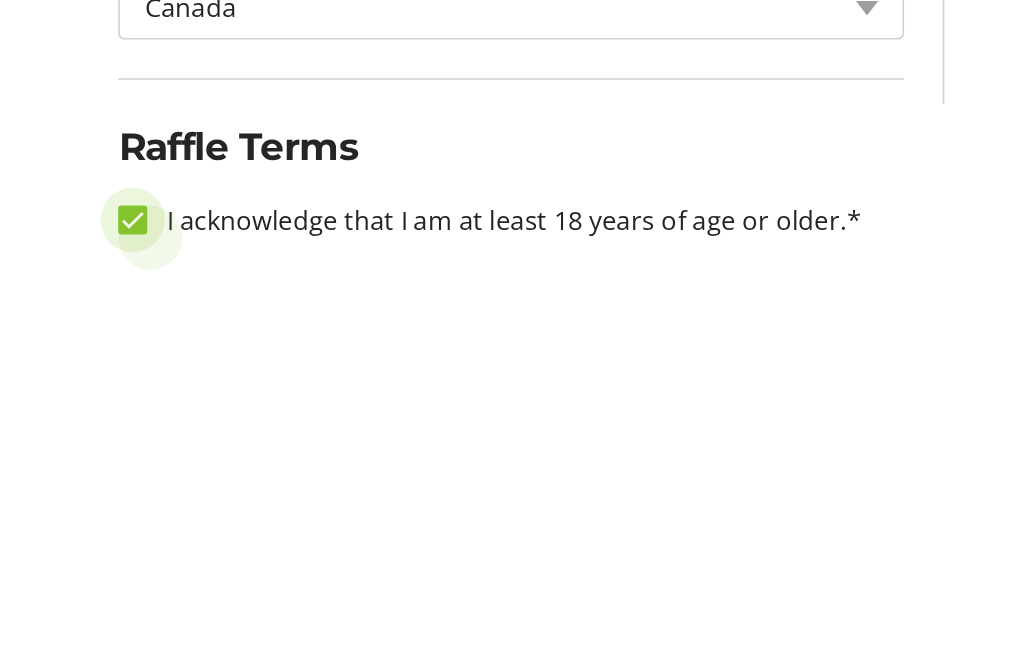 checkbox on "true" 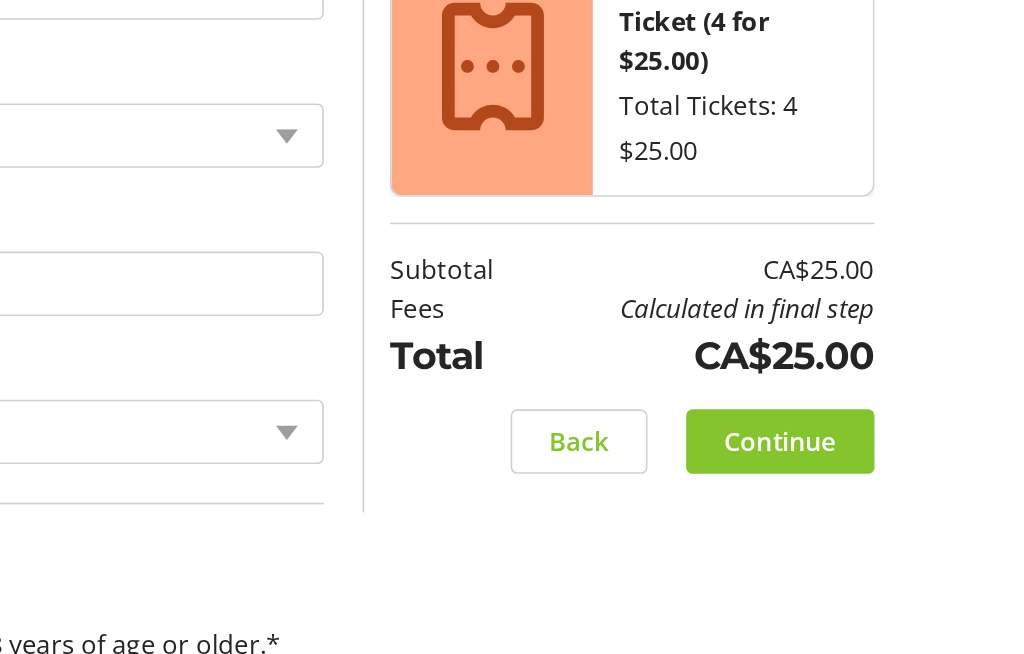 scroll, scrollTop: 999, scrollLeft: 0, axis: vertical 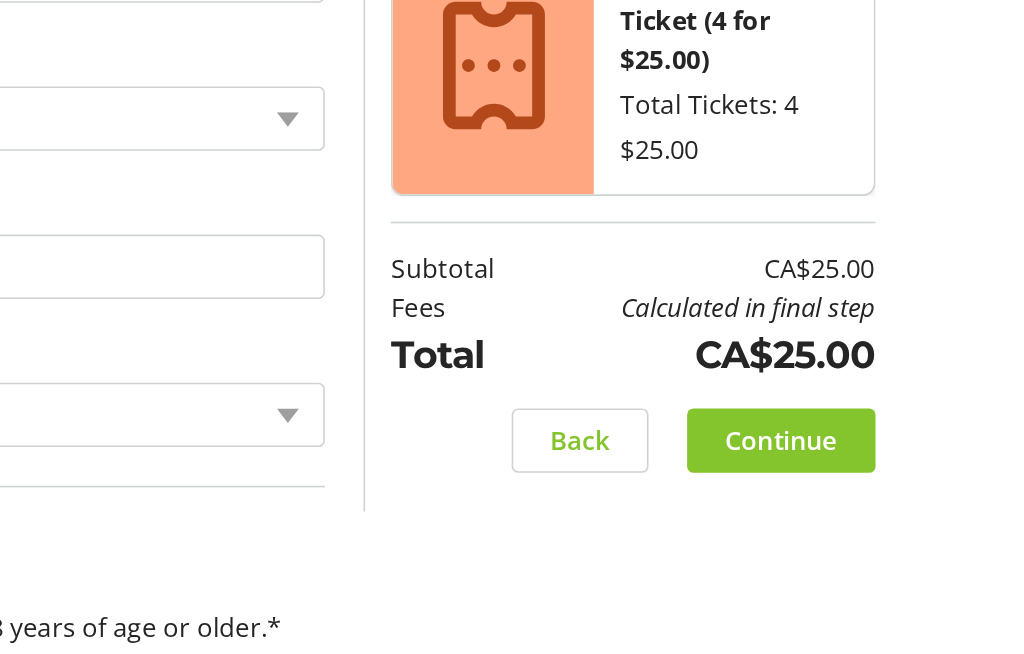 click 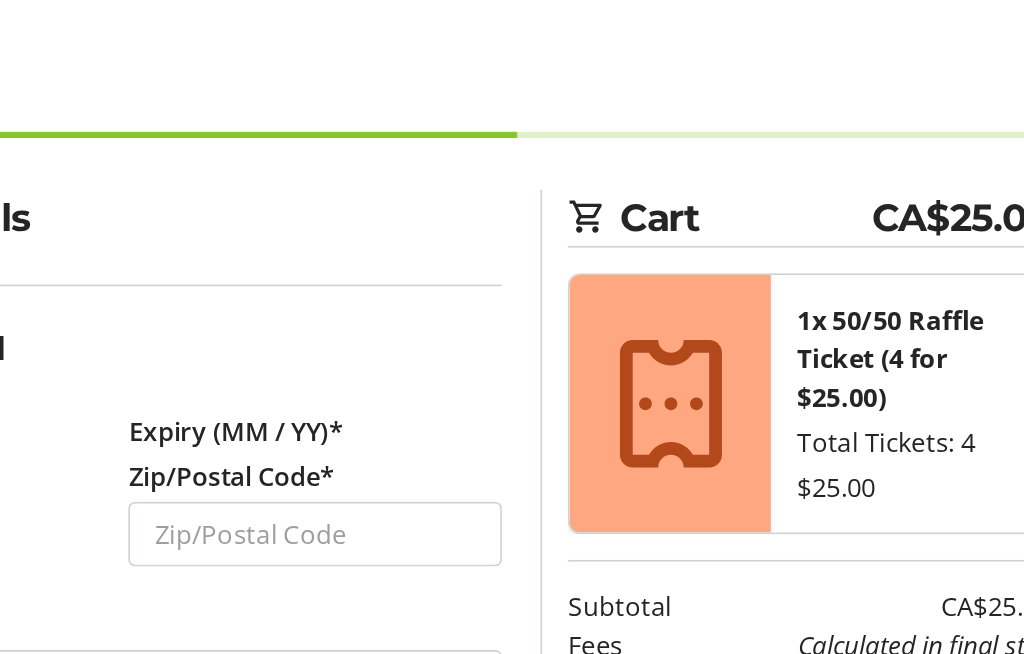 scroll, scrollTop: 0, scrollLeft: 0, axis: both 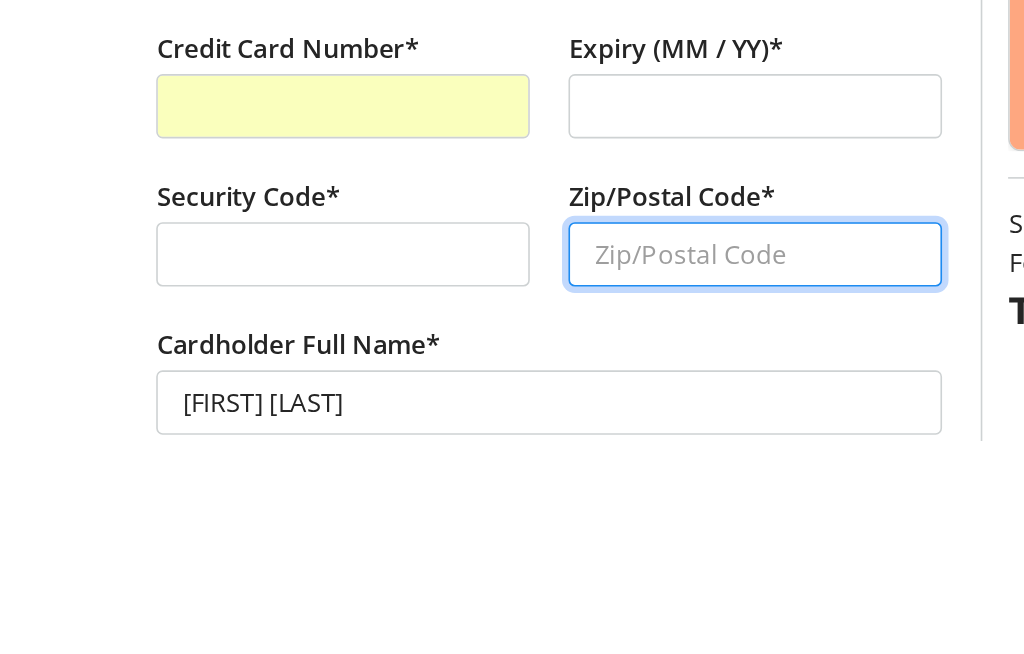 click on "Zip/Postal Code*" at bounding box center (469, 538) 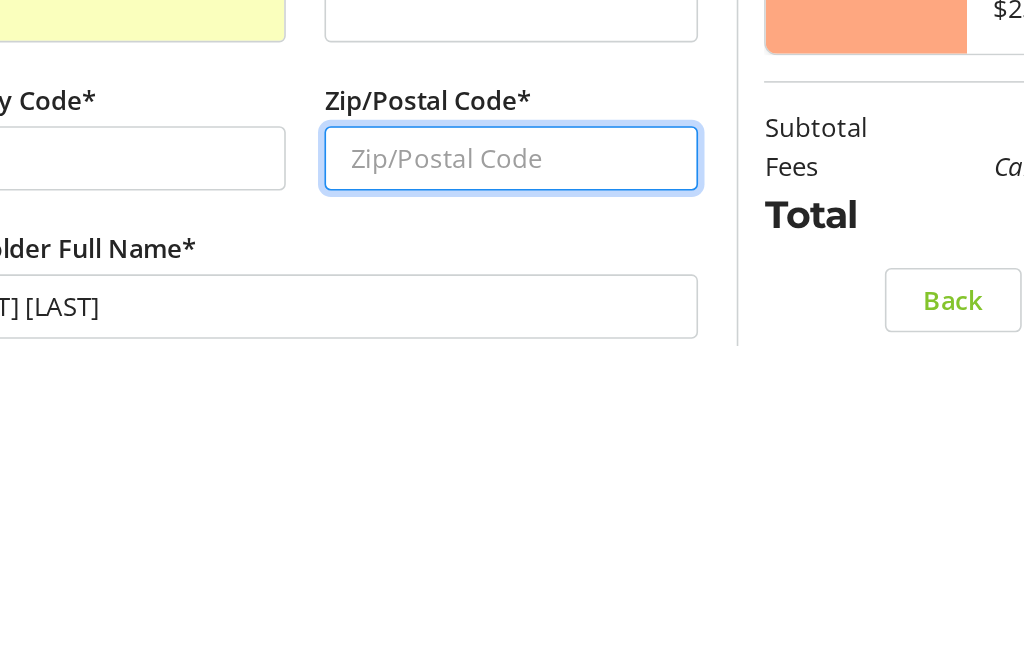 type on "[POSTAL_CODE]" 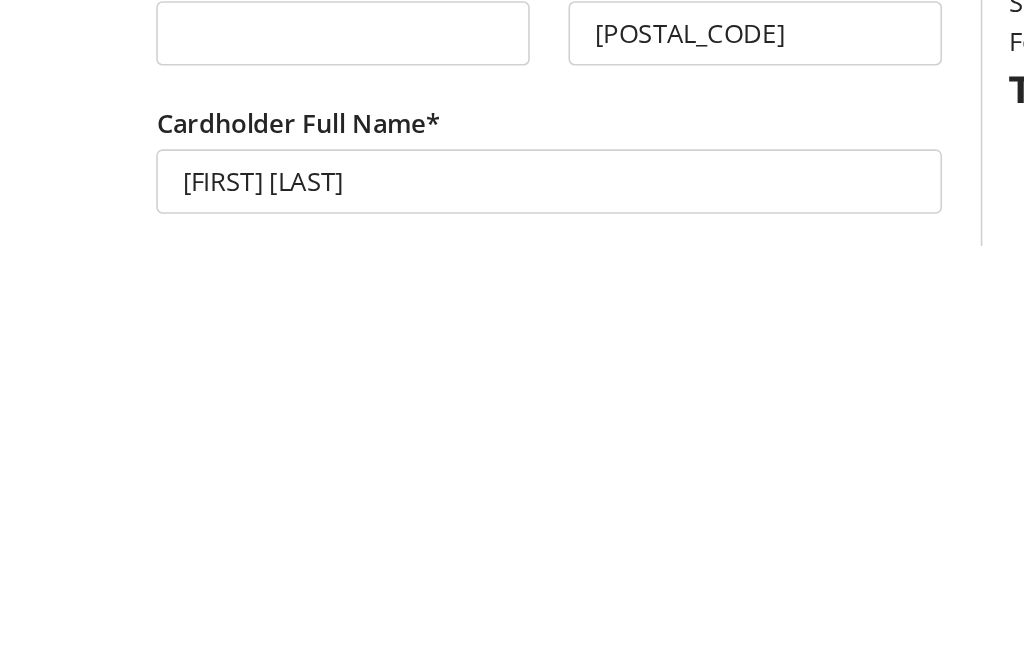 scroll, scrollTop: 69, scrollLeft: 0, axis: vertical 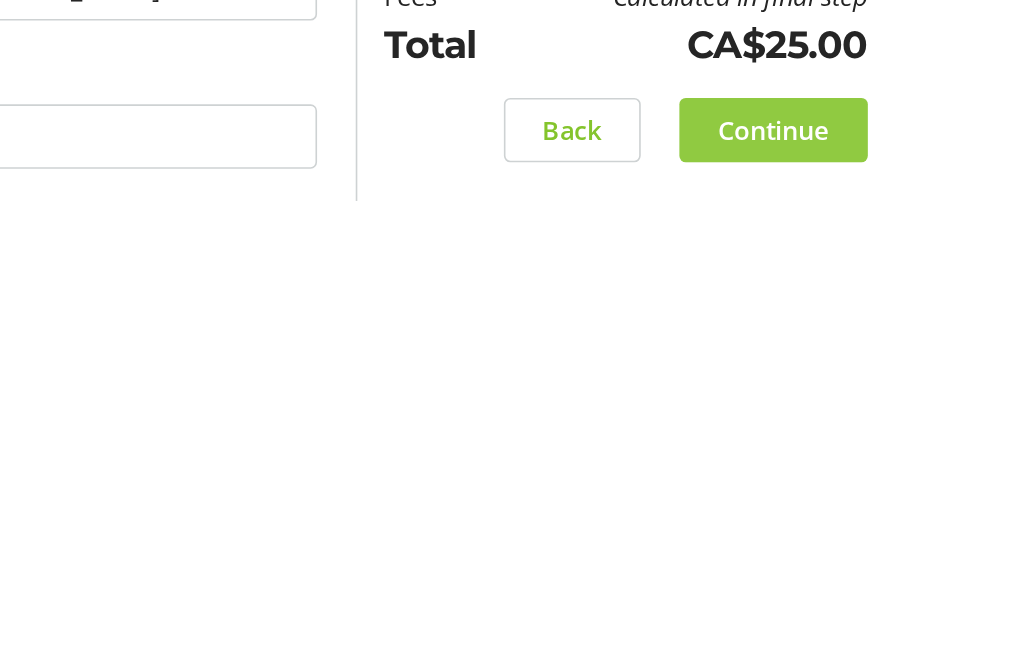 click on "Continue" 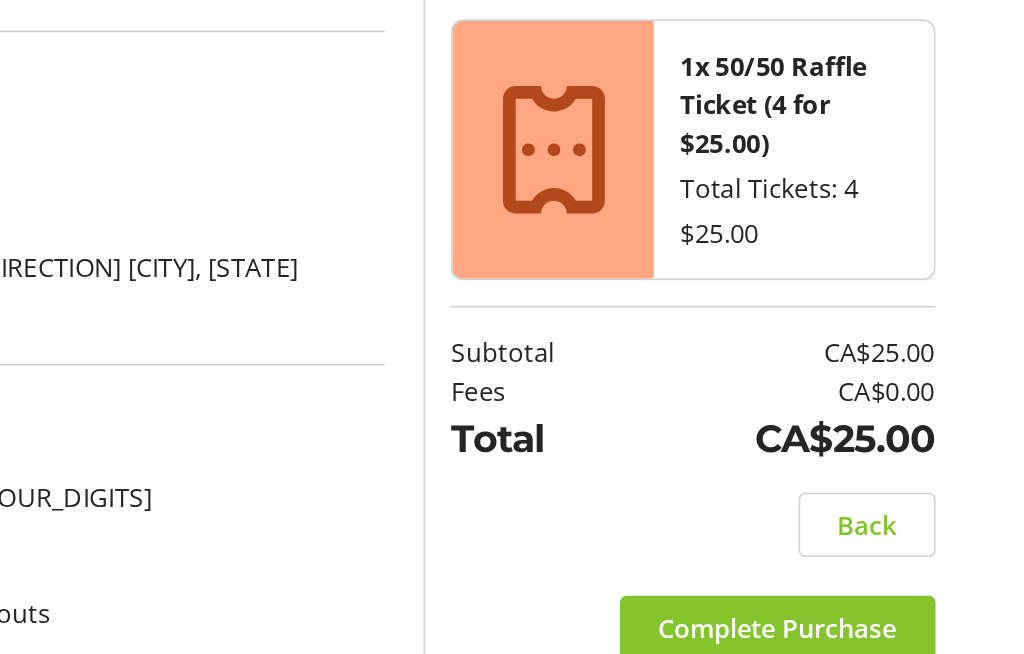 scroll, scrollTop: 131, scrollLeft: 0, axis: vertical 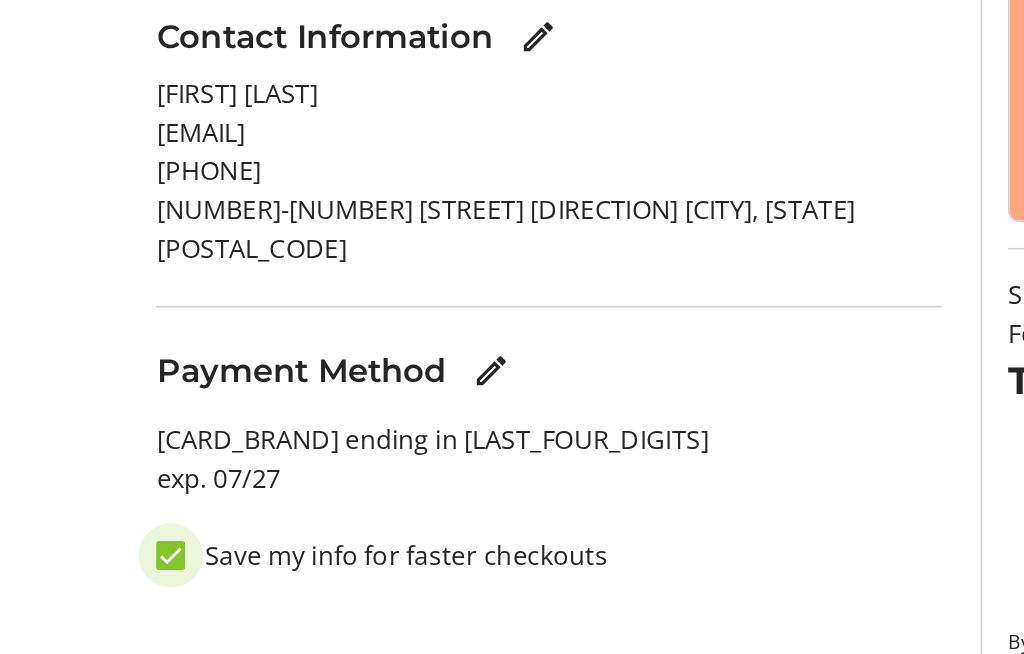 click on "Save my info for faster checkouts" at bounding box center [106, 550] 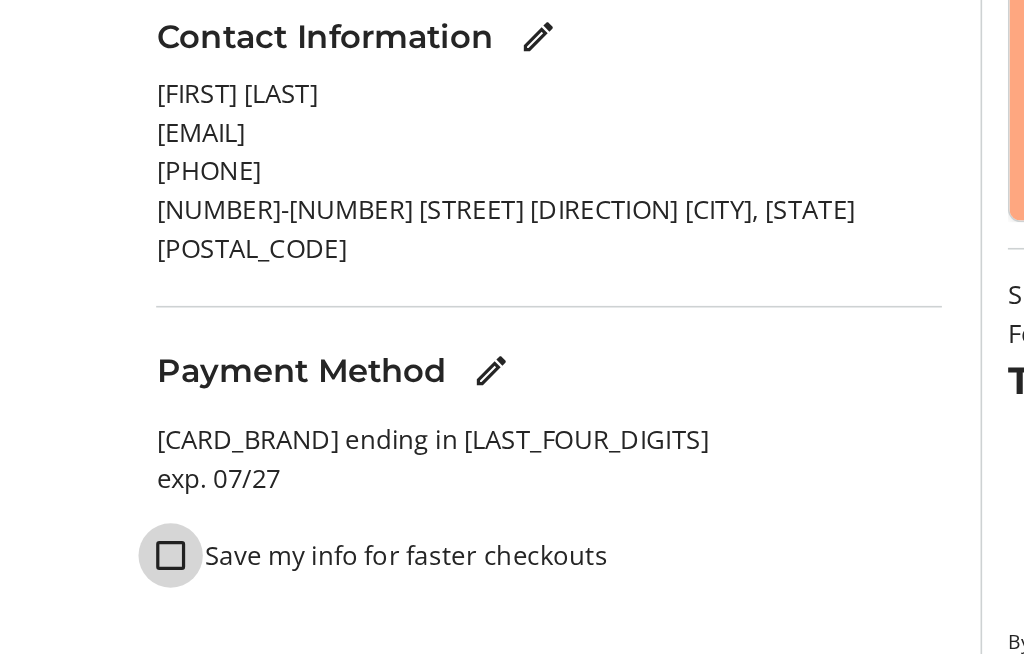 checkbox on "false" 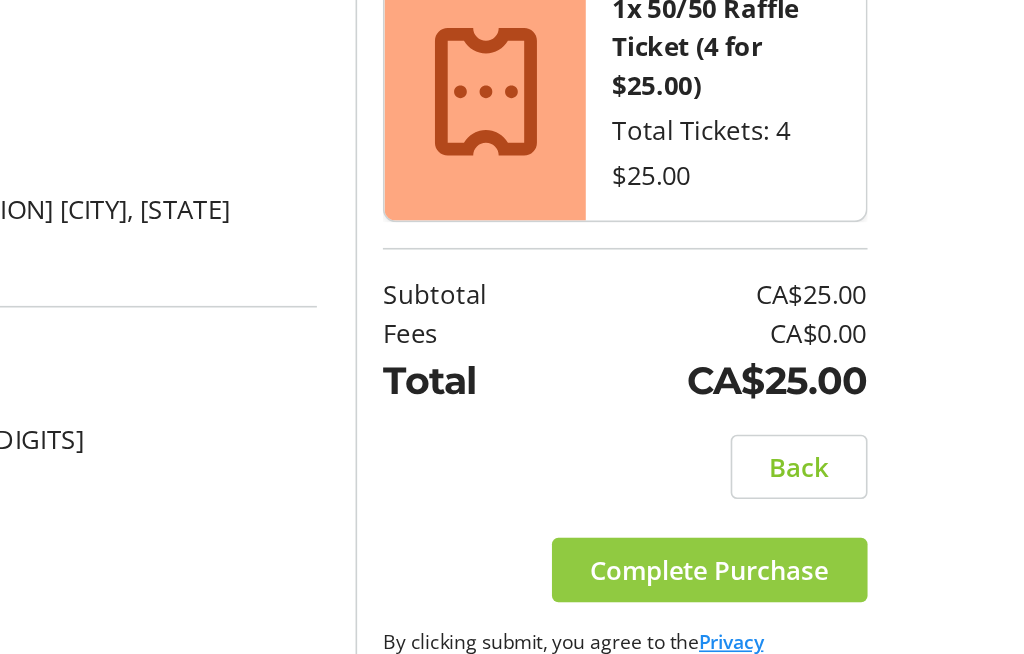 click on "Complete Purchase" 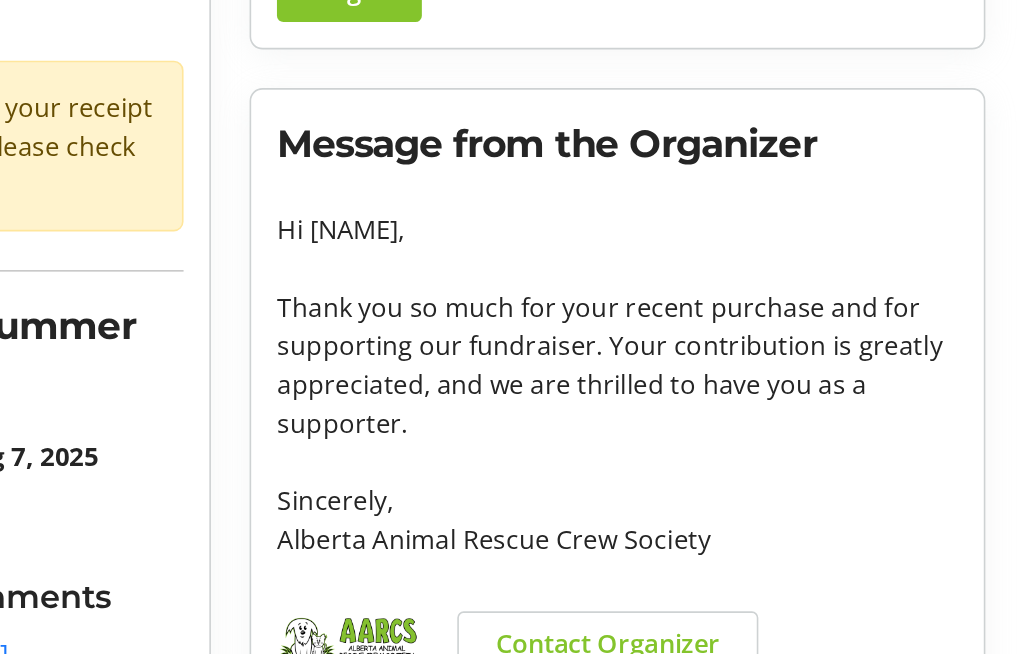 scroll, scrollTop: 239, scrollLeft: 0, axis: vertical 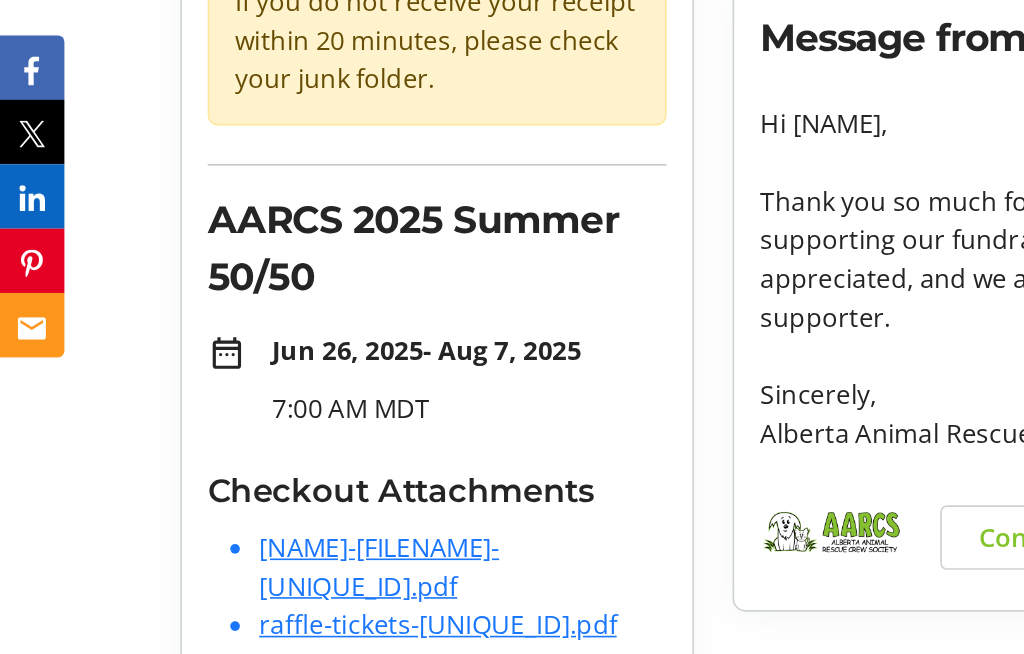 click on "[NAME]-[FILENAME]-[UNIQUE_ID].pdf" 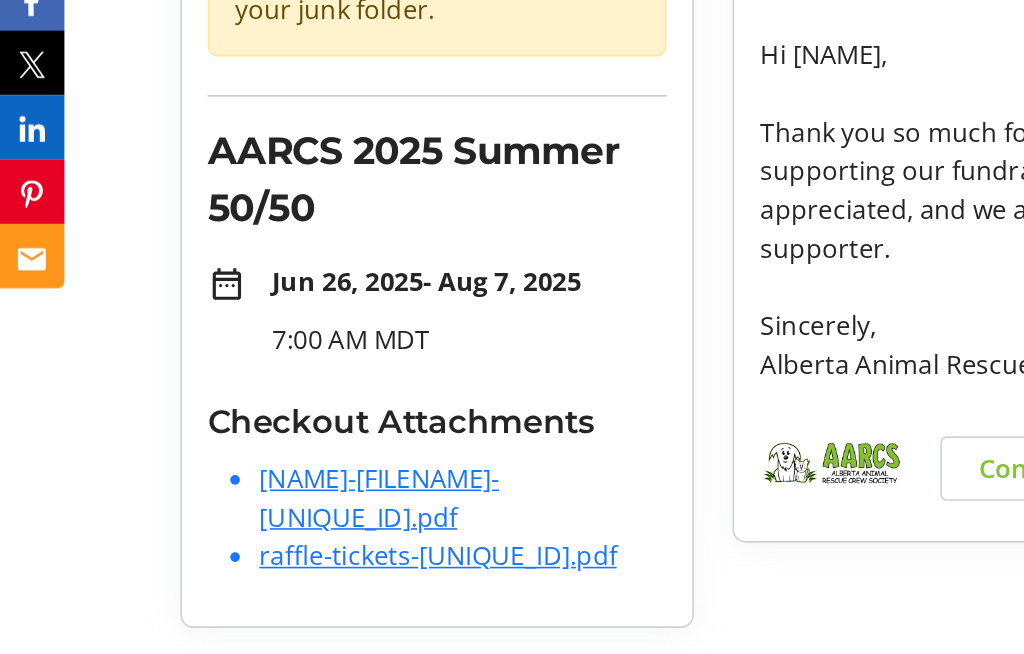 click on "[NAME]-[FILENAME]-[UNIQUE_ID].pdf" 